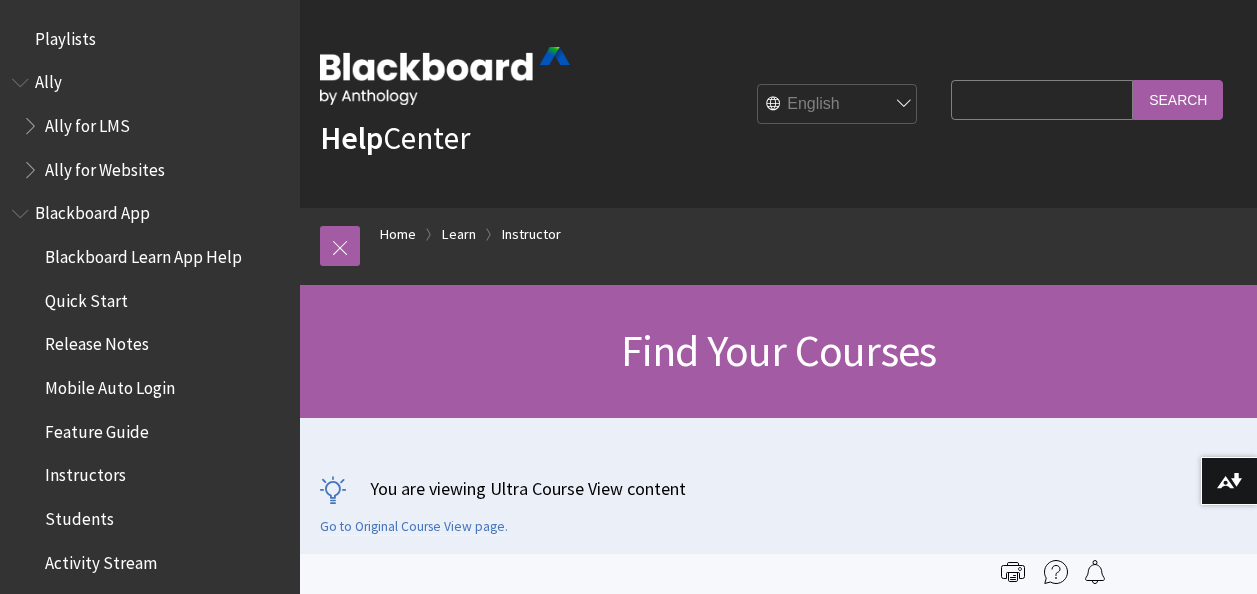 scroll, scrollTop: 0, scrollLeft: 0, axis: both 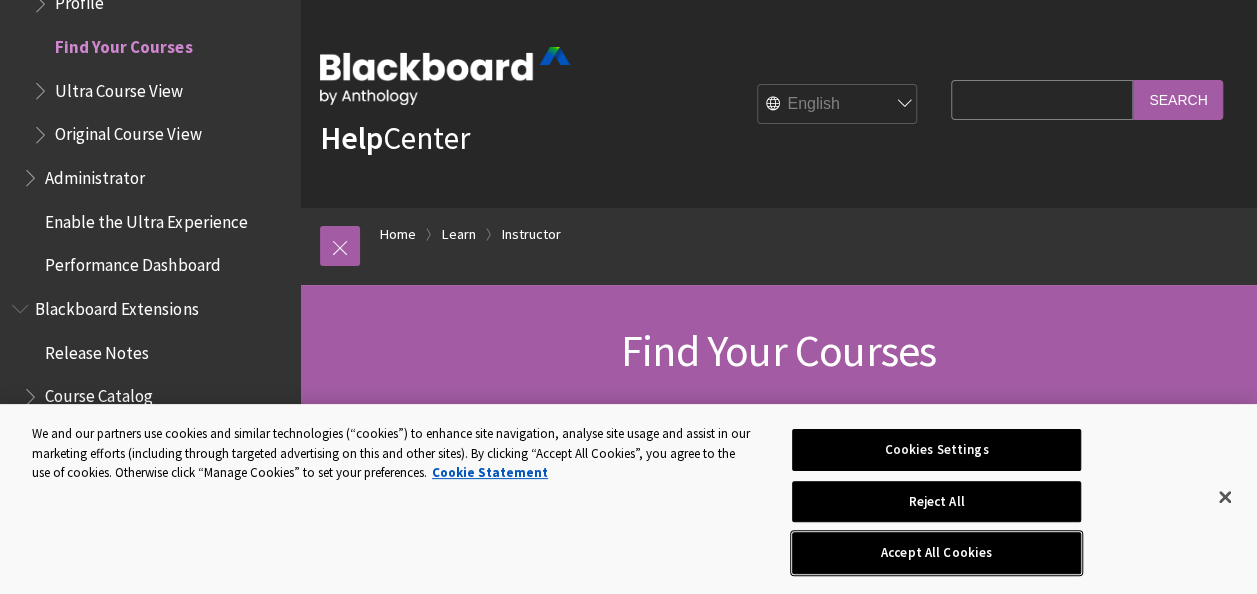 click on "Accept All Cookies" at bounding box center (936, 553) 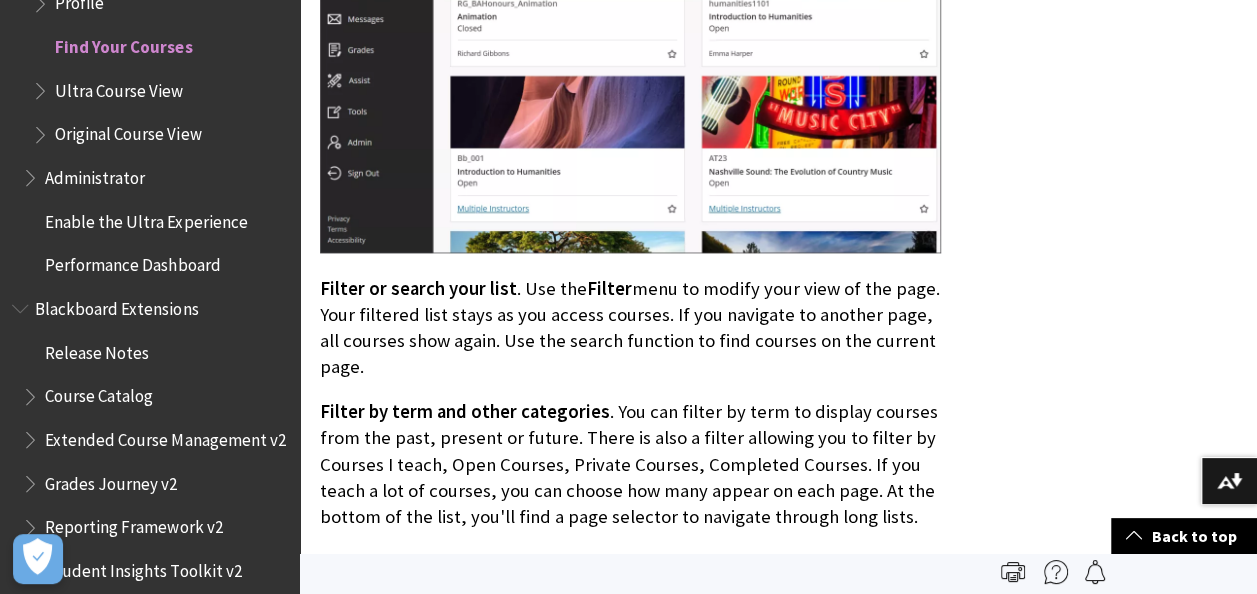 scroll, scrollTop: 0, scrollLeft: 0, axis: both 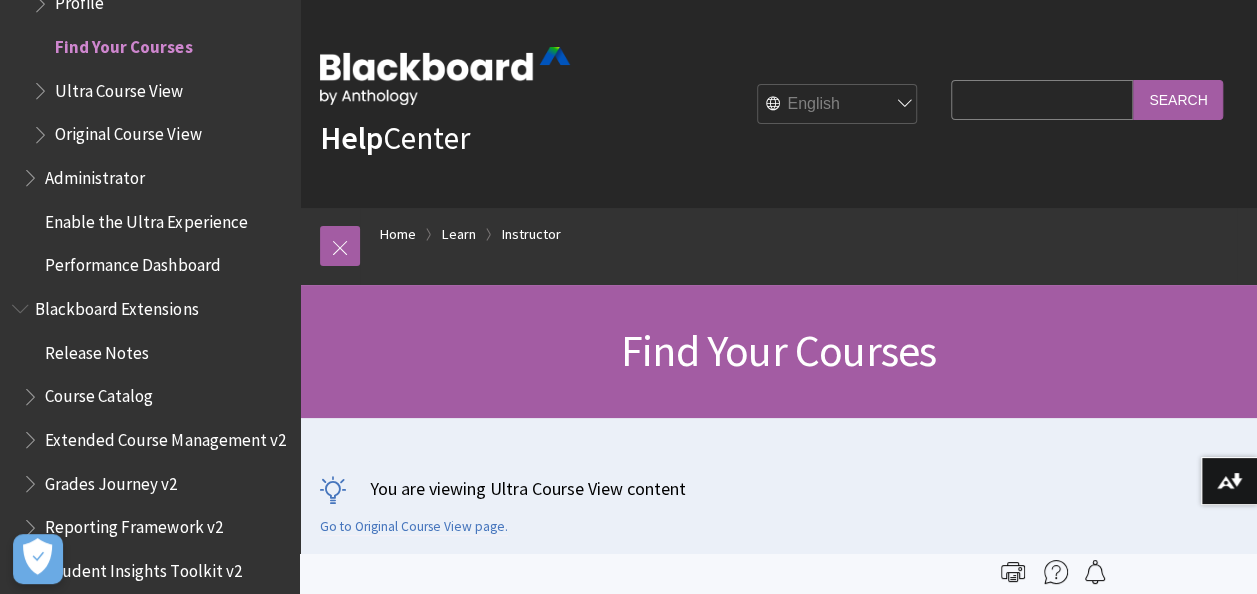 click at bounding box center (445, 76) 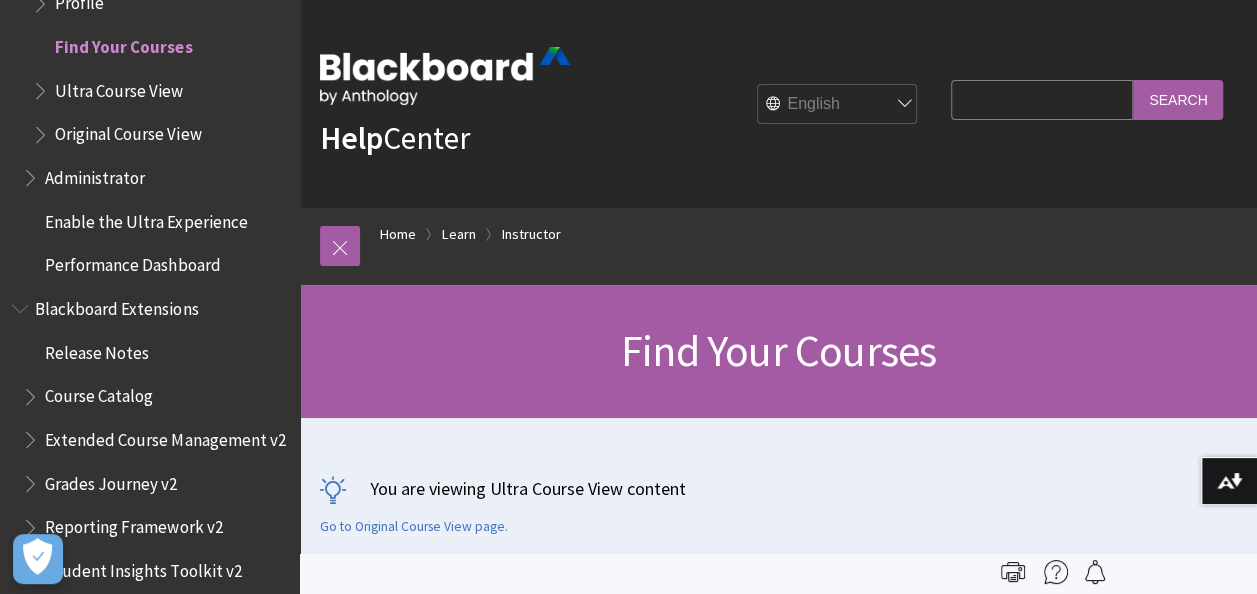 click on "Ultra Course View" at bounding box center [119, 87] 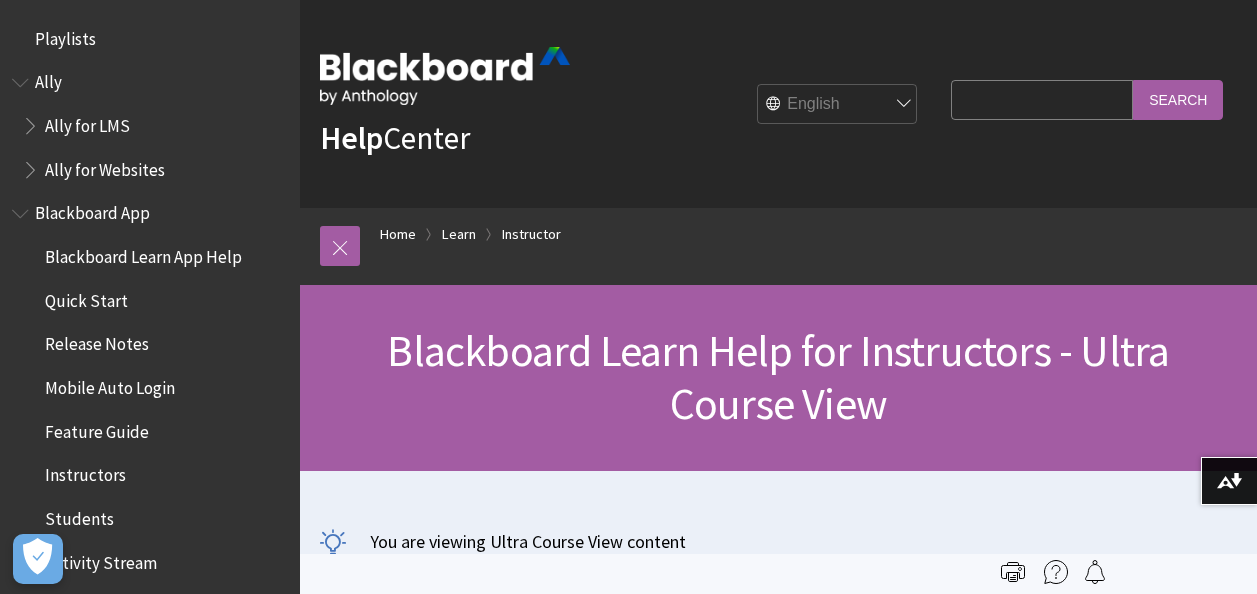 scroll, scrollTop: 0, scrollLeft: 0, axis: both 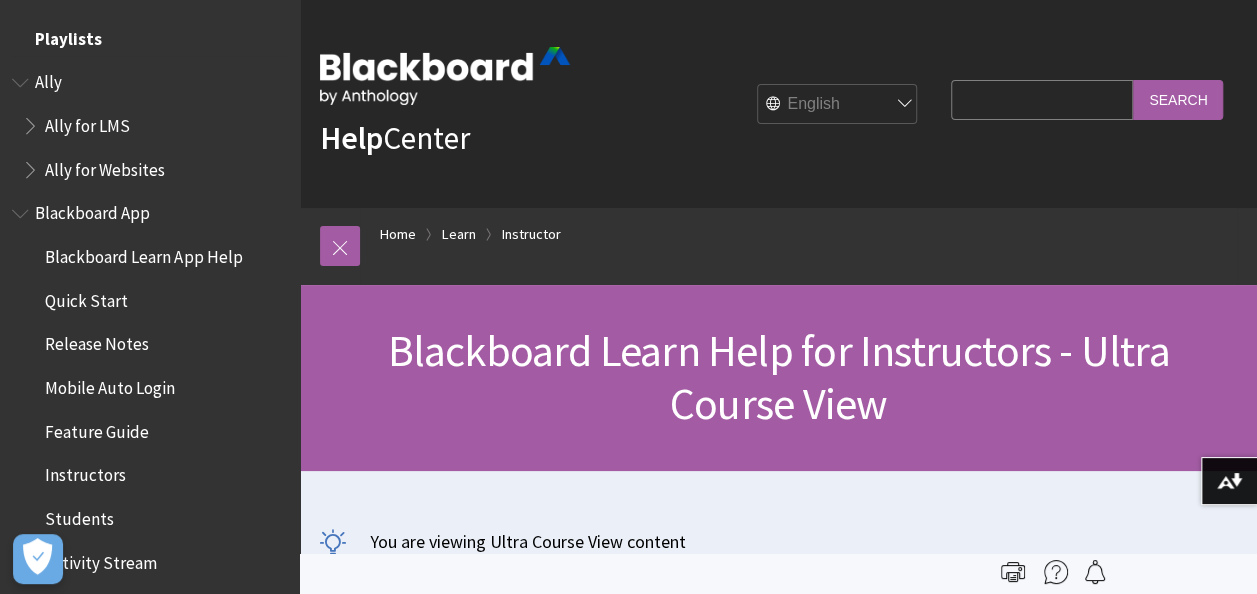 click on "Playlists" at bounding box center (68, 35) 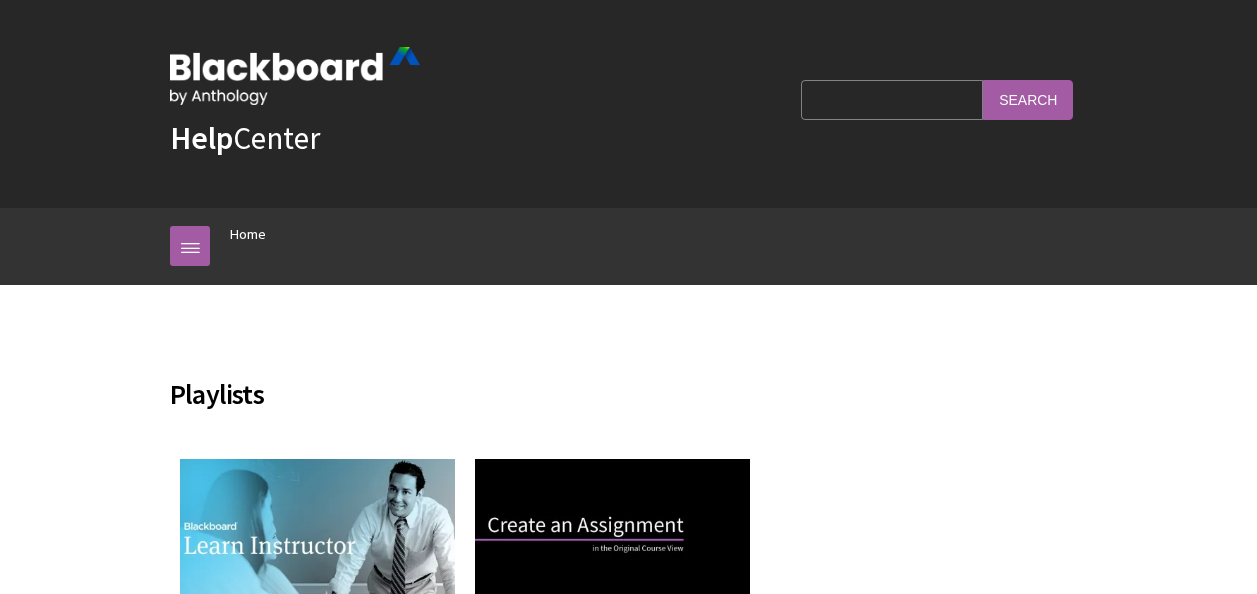 scroll, scrollTop: 0, scrollLeft: 0, axis: both 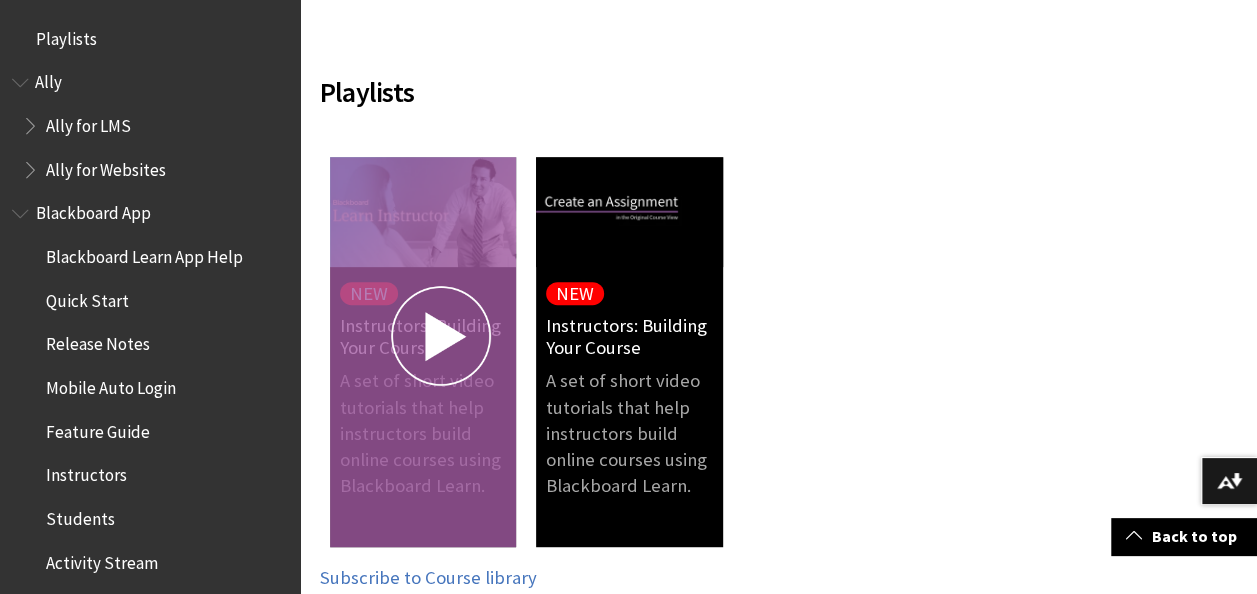 click at bounding box center [441, 336] 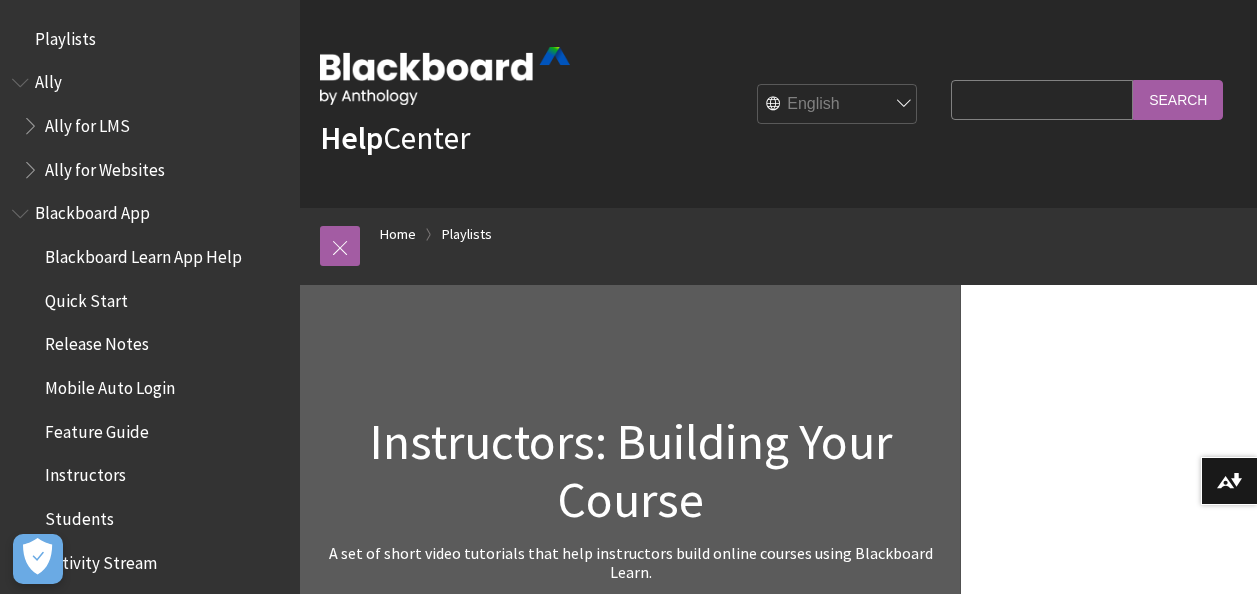 scroll, scrollTop: 203, scrollLeft: 0, axis: vertical 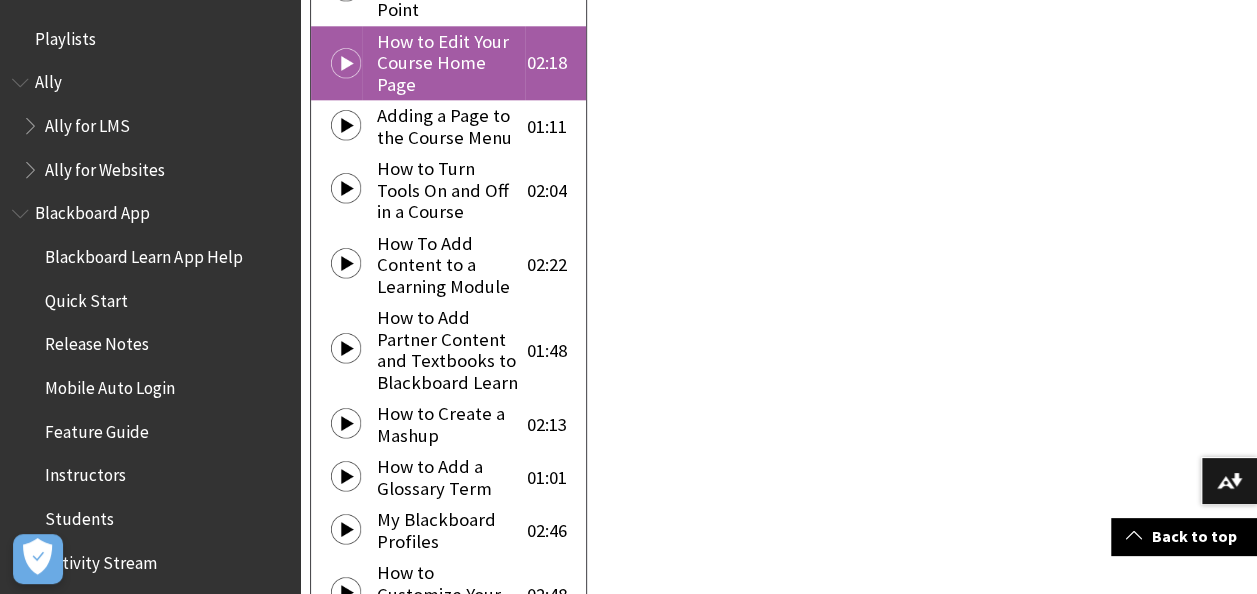 click on "How to Edit Your Course Home Page" at bounding box center [448, 63] 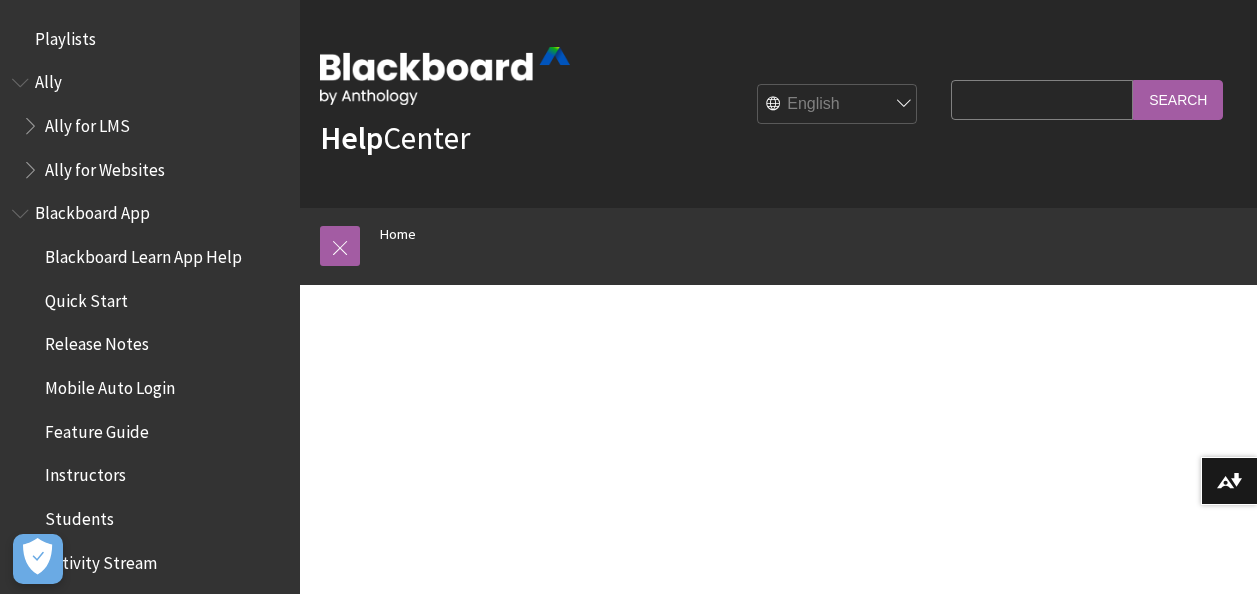 scroll, scrollTop: 209, scrollLeft: 0, axis: vertical 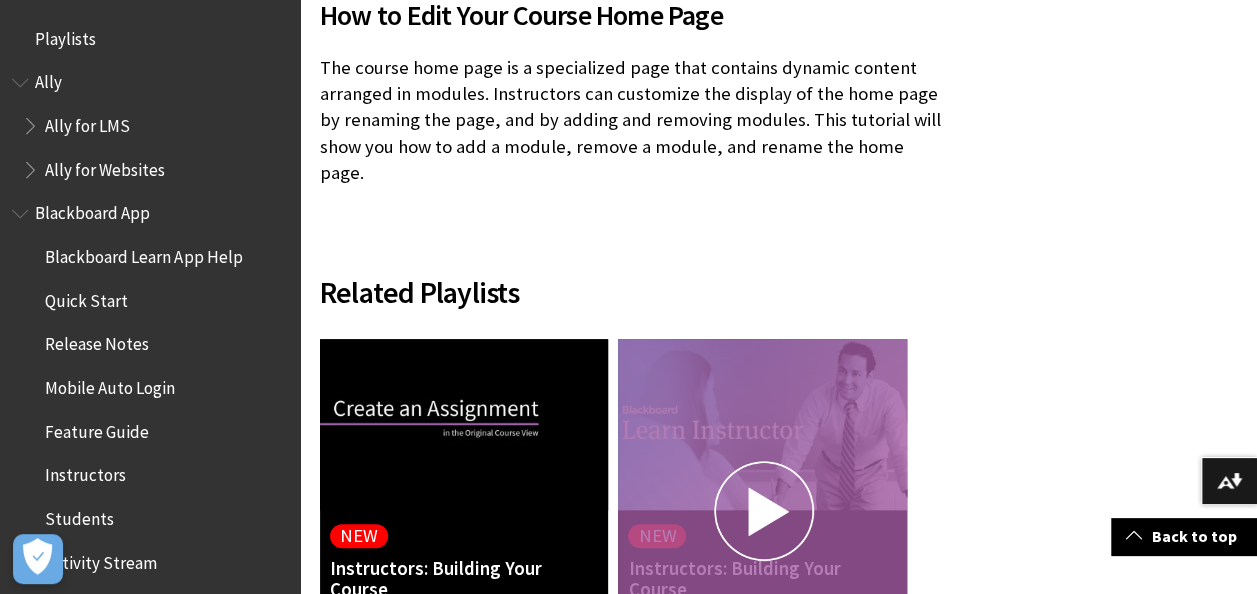 click at bounding box center [764, 511] 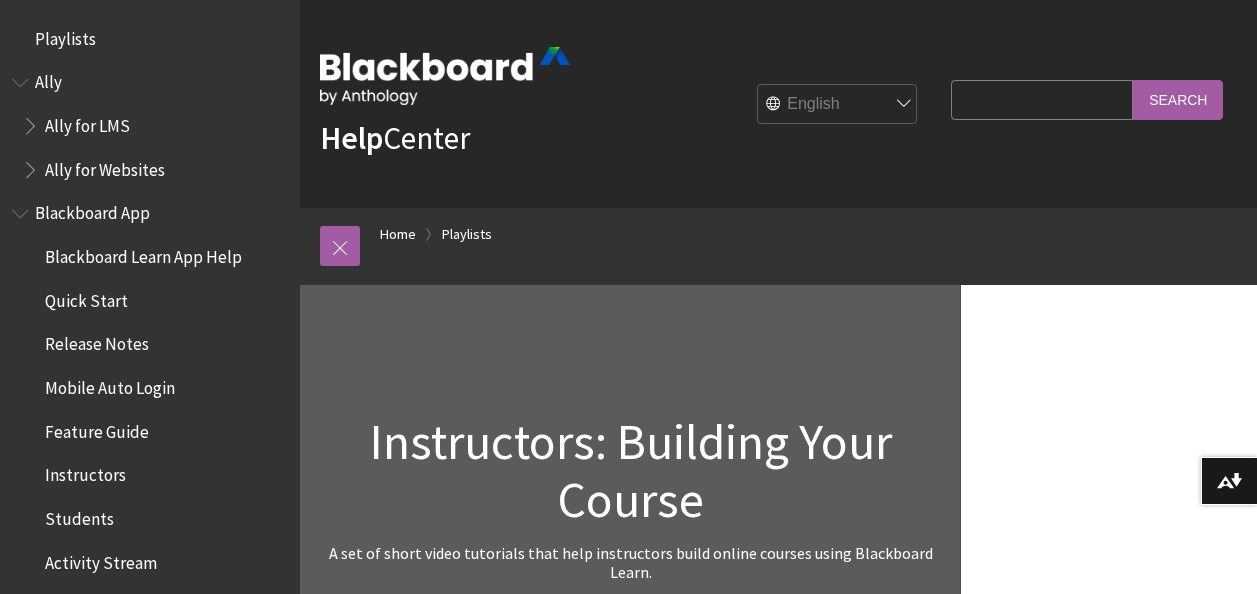 scroll, scrollTop: 0, scrollLeft: 0, axis: both 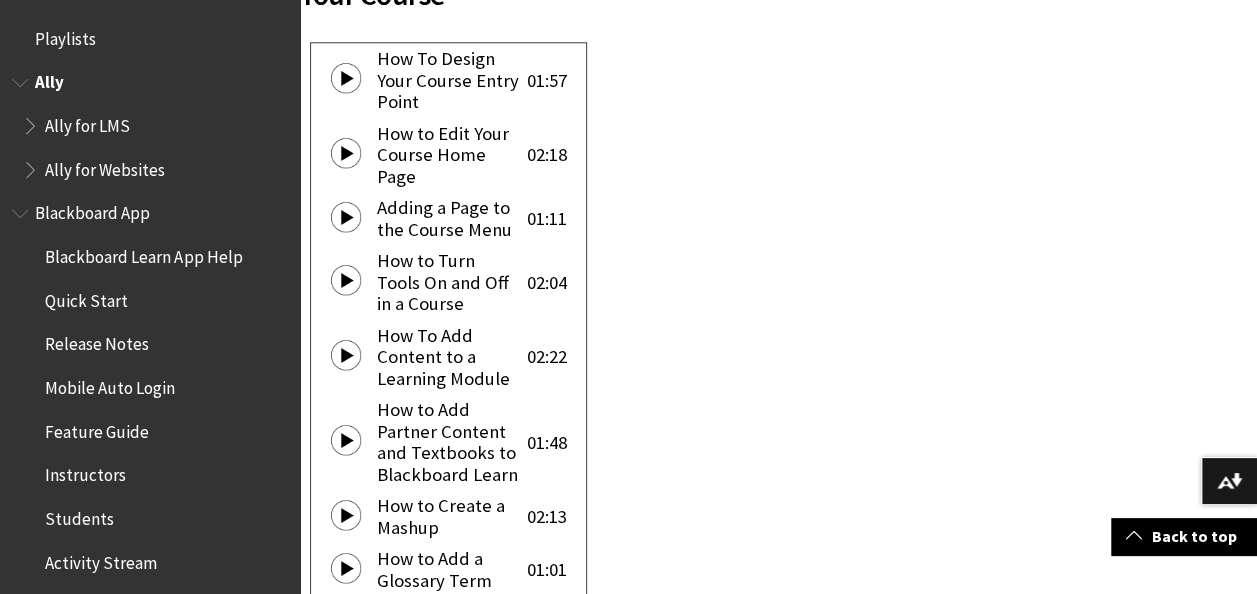 click on "Ally for LMS" at bounding box center [87, 122] 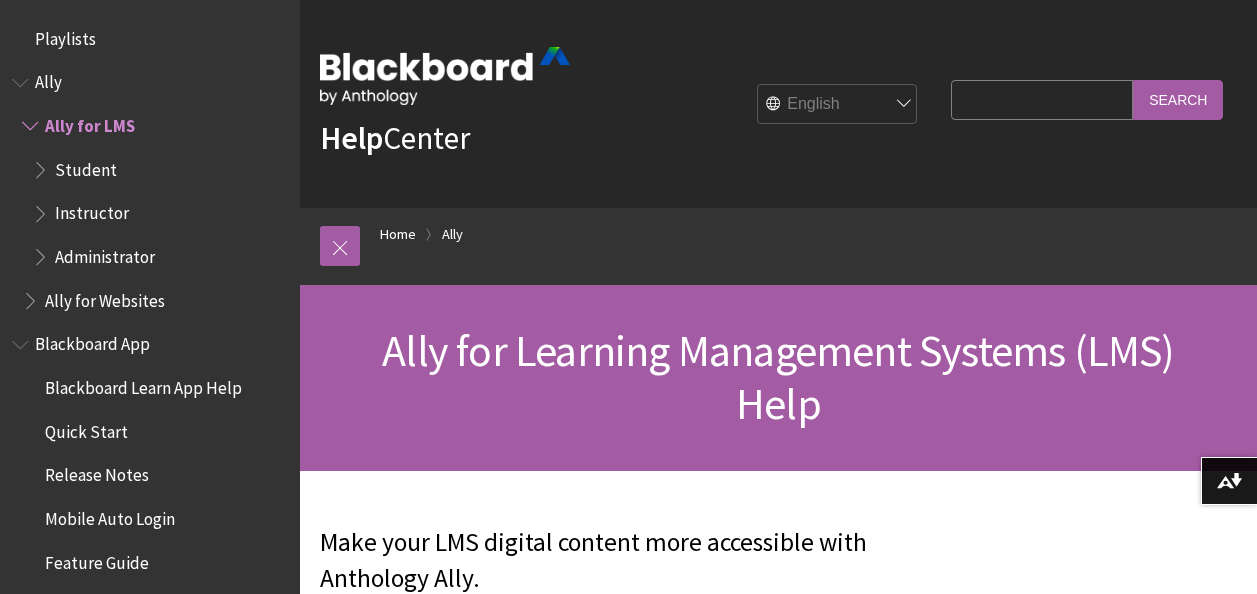 scroll, scrollTop: 0, scrollLeft: 0, axis: both 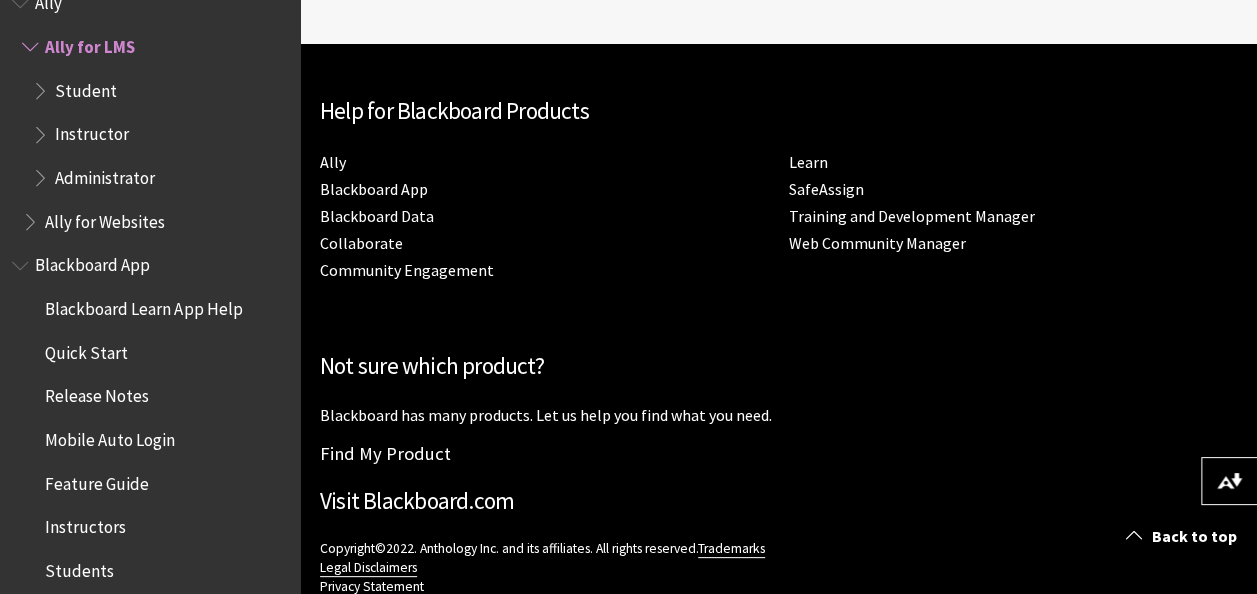 click on "Student" at bounding box center [160, 91] 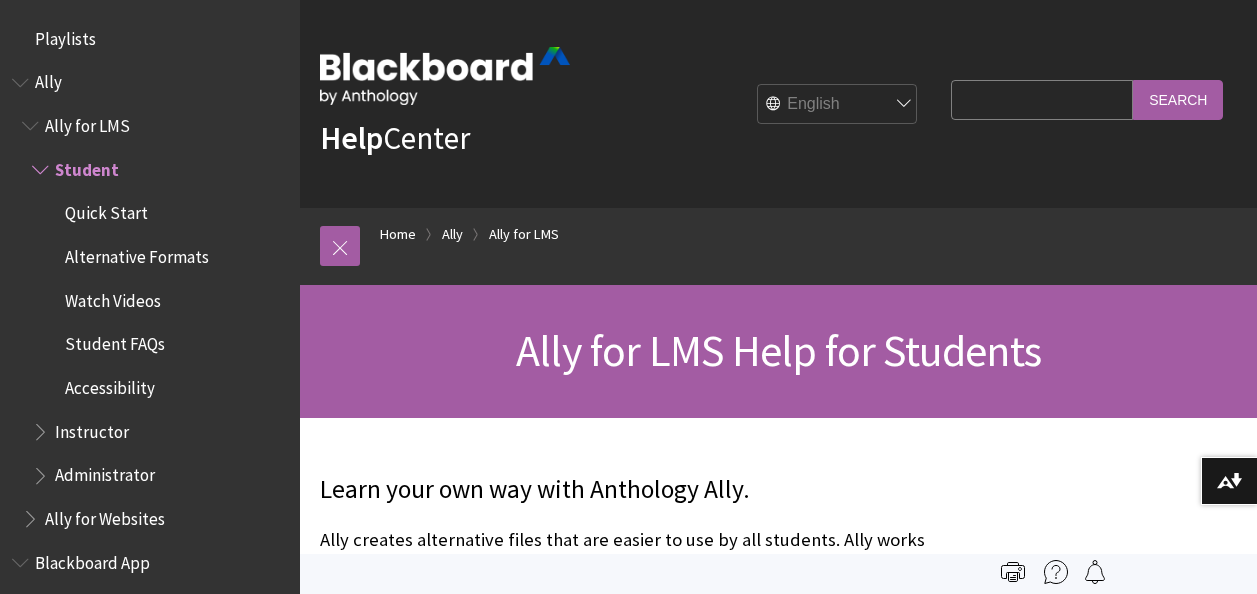 scroll, scrollTop: 0, scrollLeft: 0, axis: both 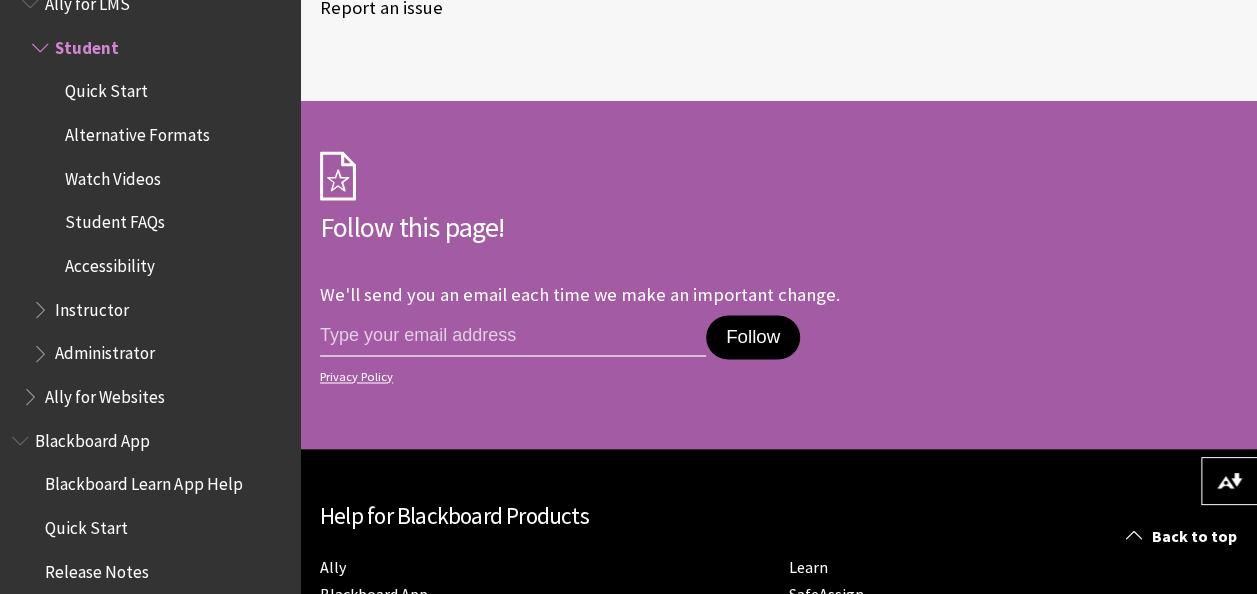 click on "Quick Start" at bounding box center (106, 88) 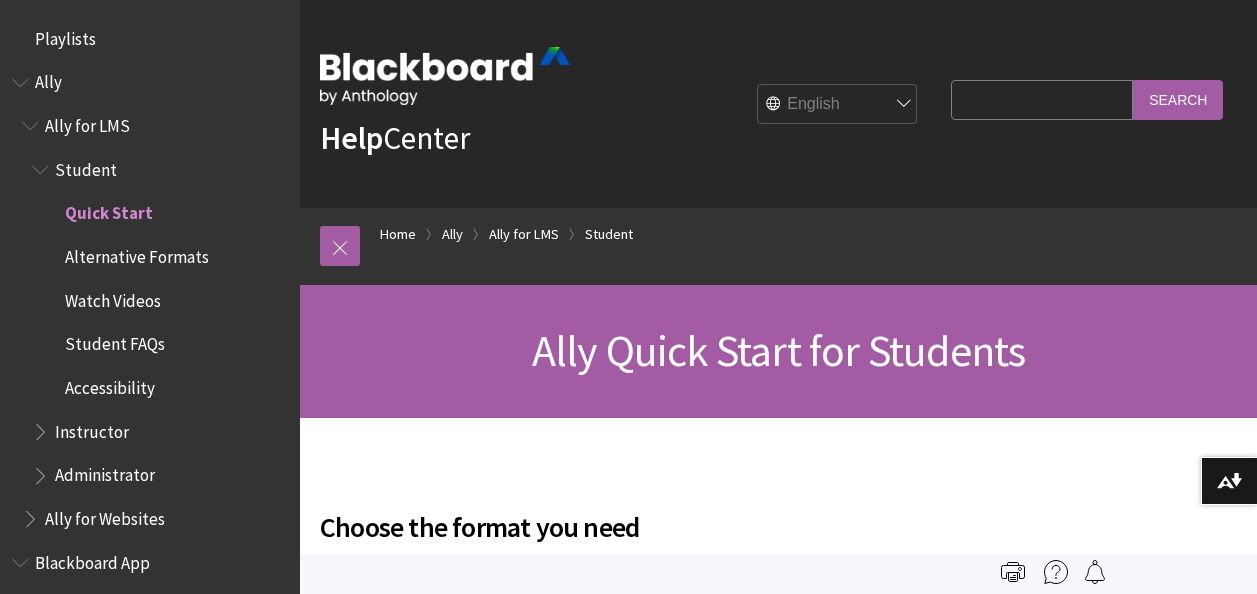 scroll, scrollTop: 0, scrollLeft: 0, axis: both 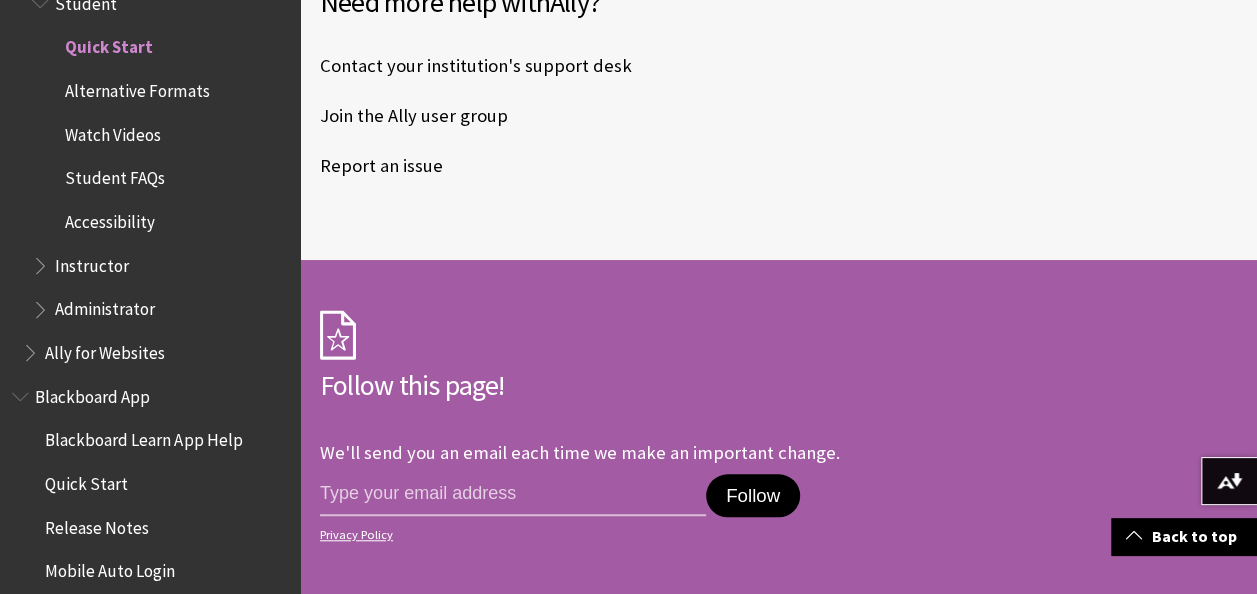 click on "Alternative Formats" at bounding box center (165, 91) 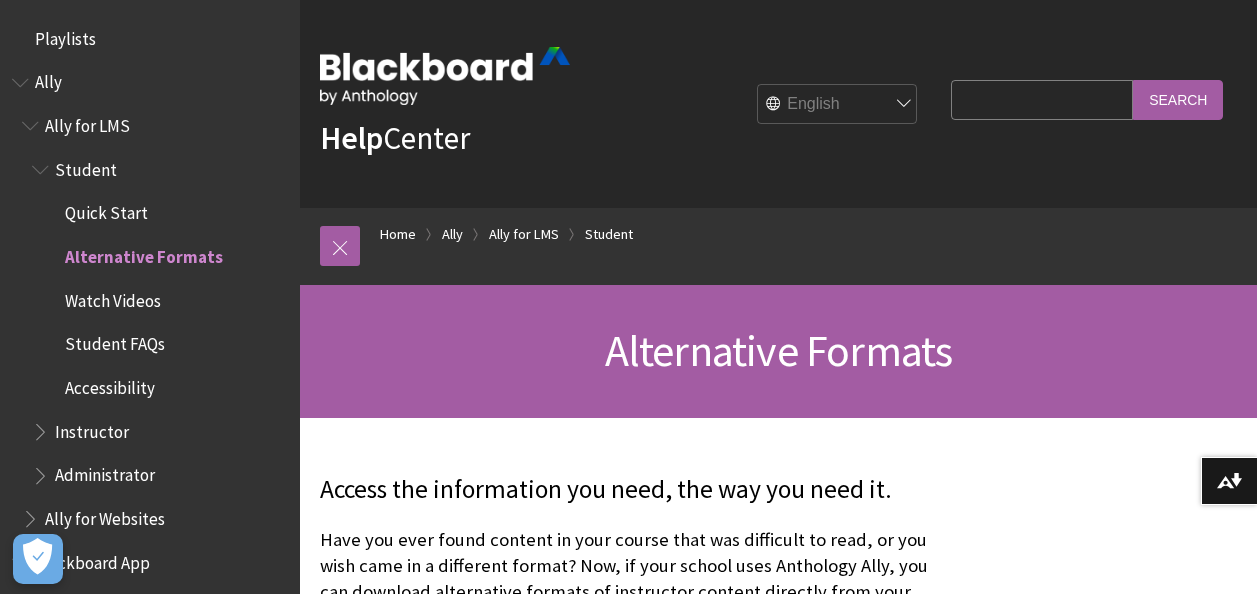 scroll, scrollTop: 2748, scrollLeft: 0, axis: vertical 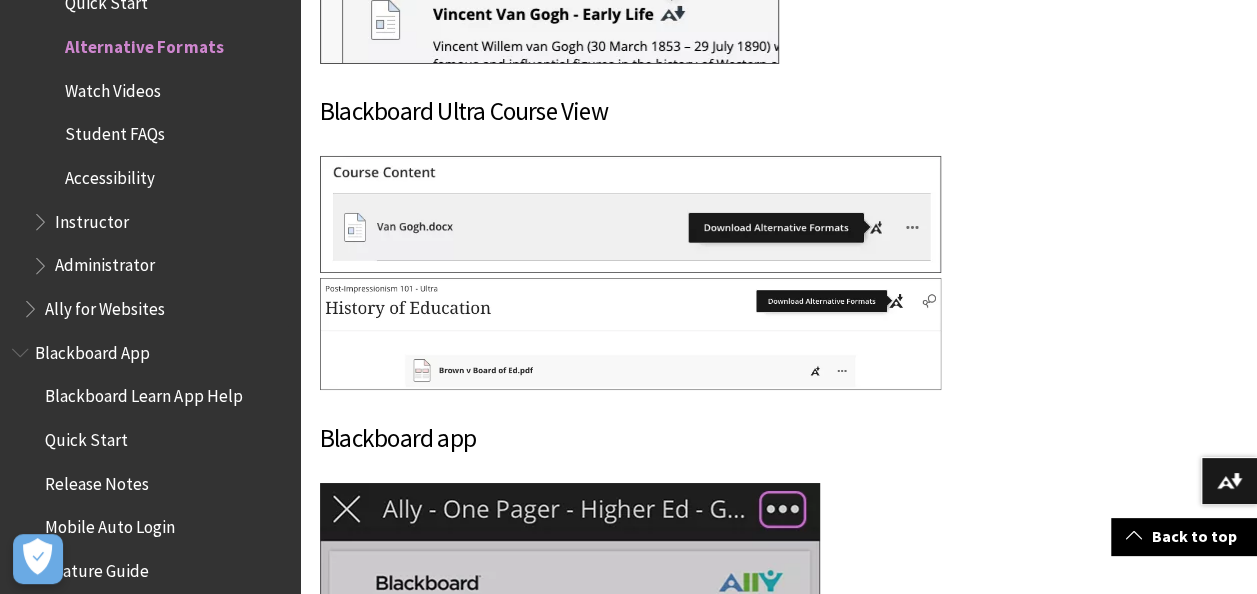 click on "Watch Videos" at bounding box center [113, 87] 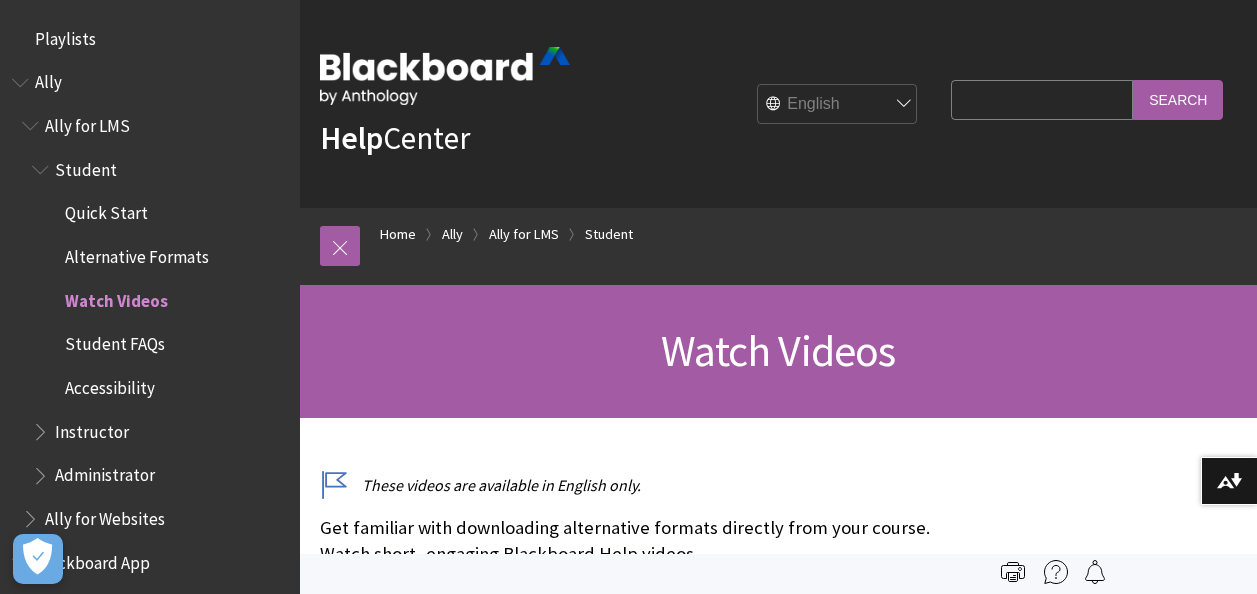 scroll, scrollTop: 0, scrollLeft: 0, axis: both 